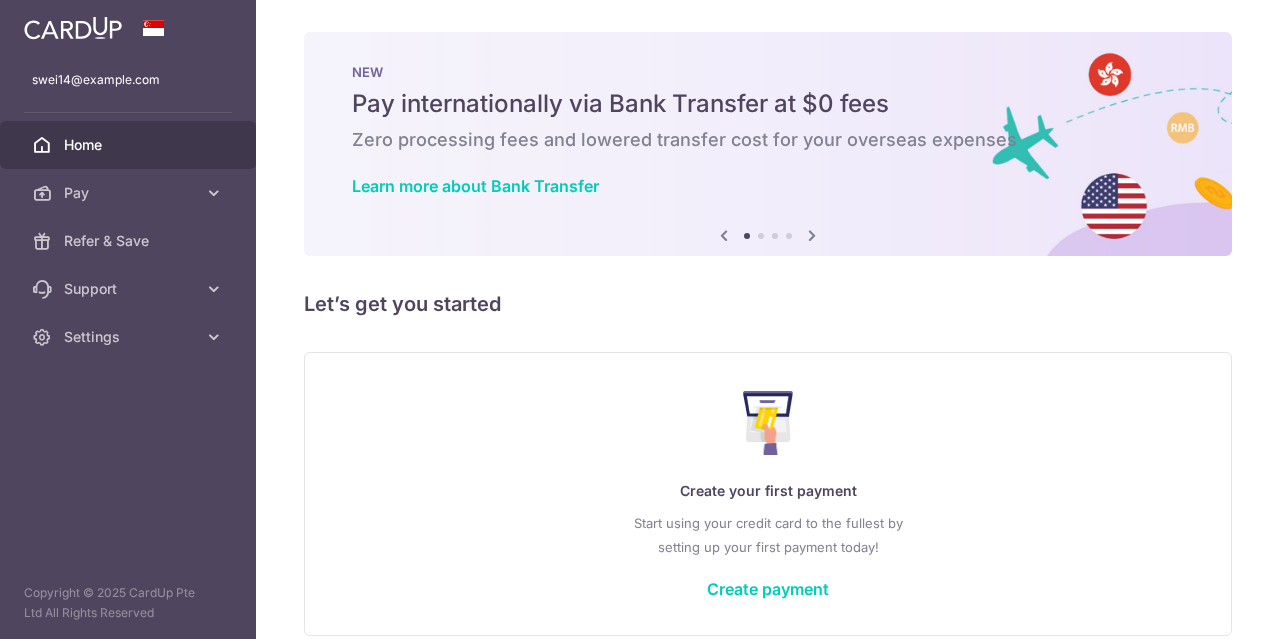 scroll, scrollTop: 0, scrollLeft: 0, axis: both 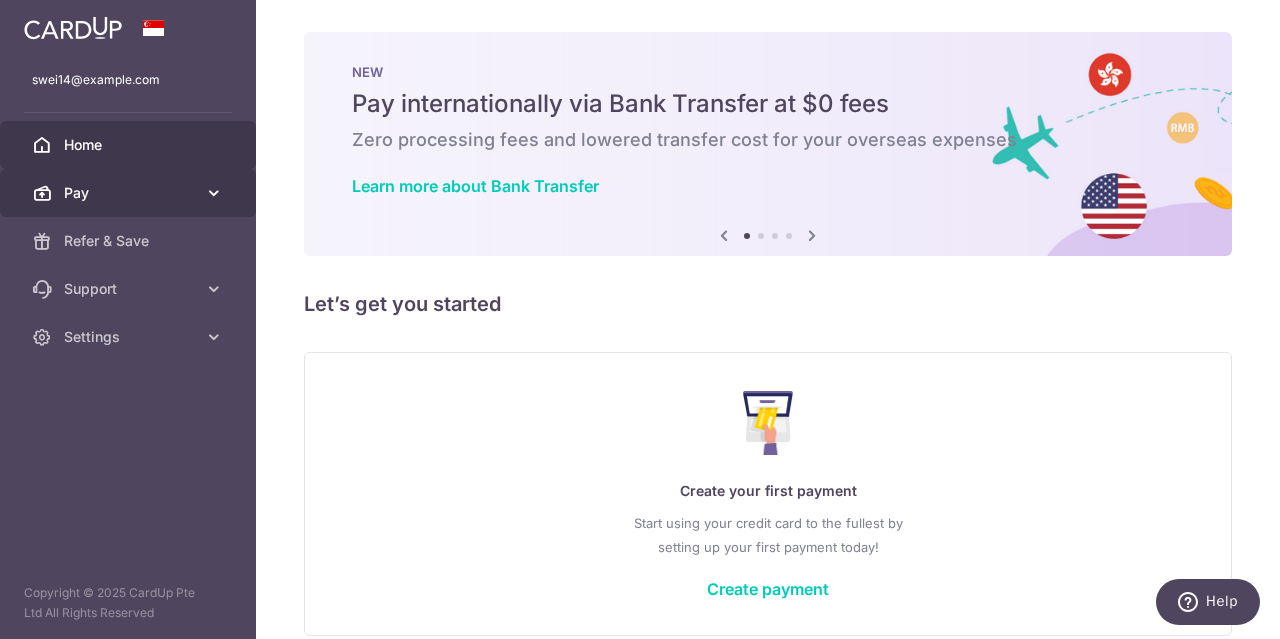click on "Pay" at bounding box center [128, 193] 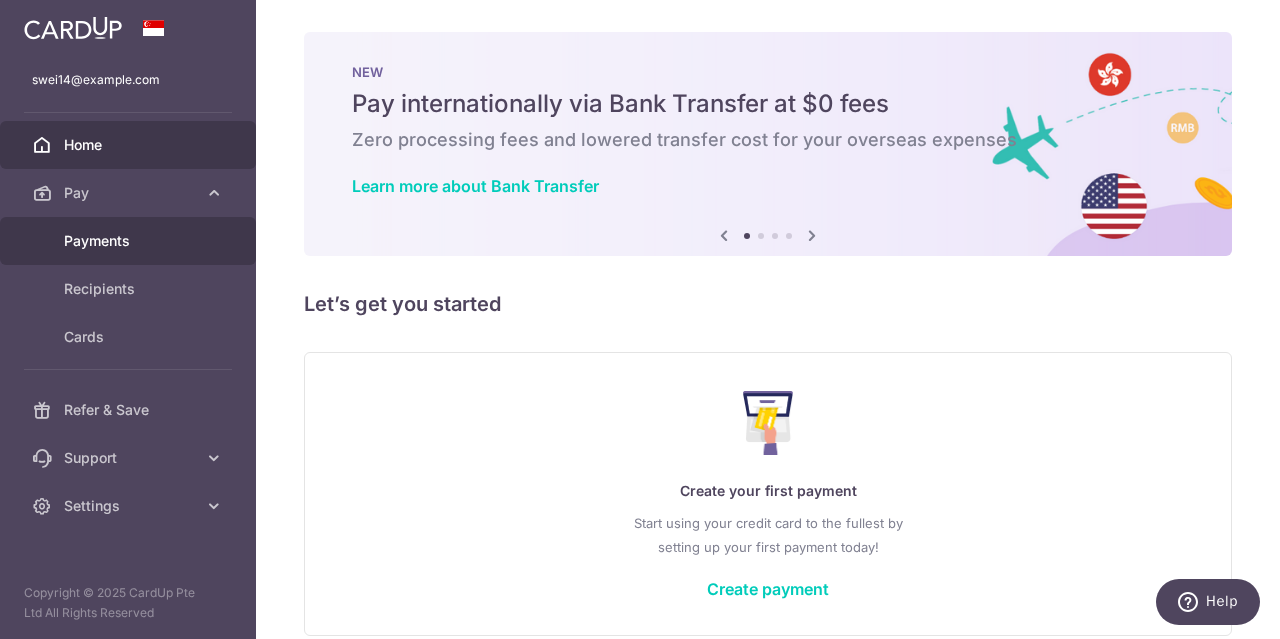click on "Payments" at bounding box center [130, 241] 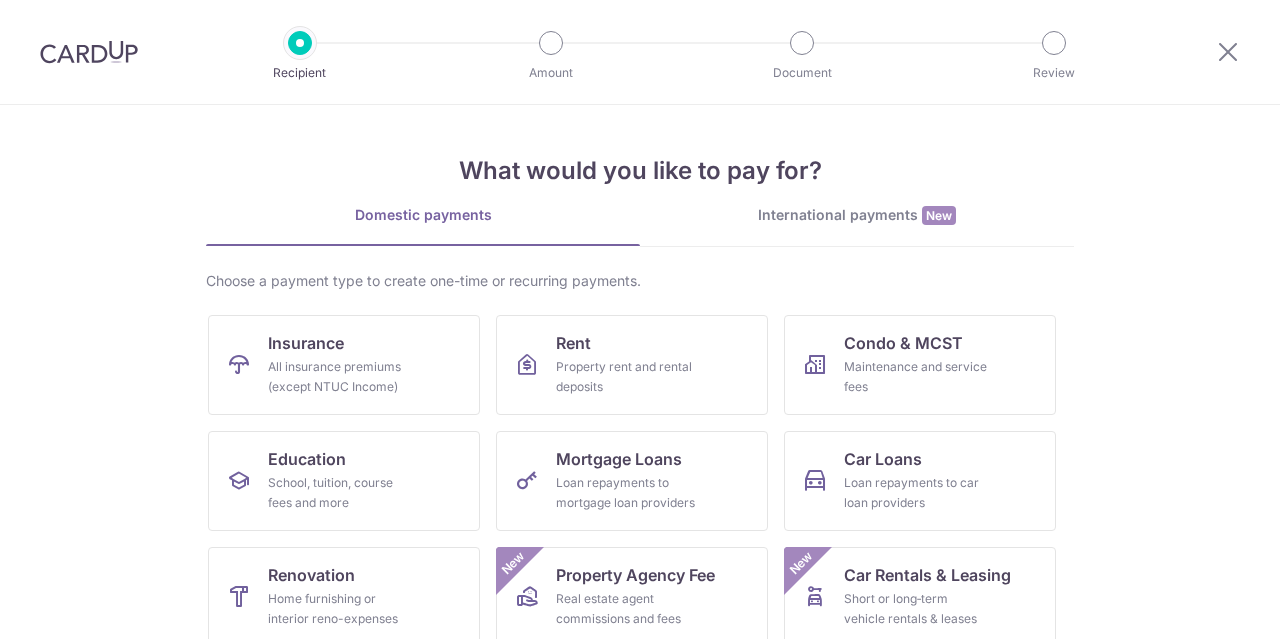 scroll, scrollTop: 0, scrollLeft: 0, axis: both 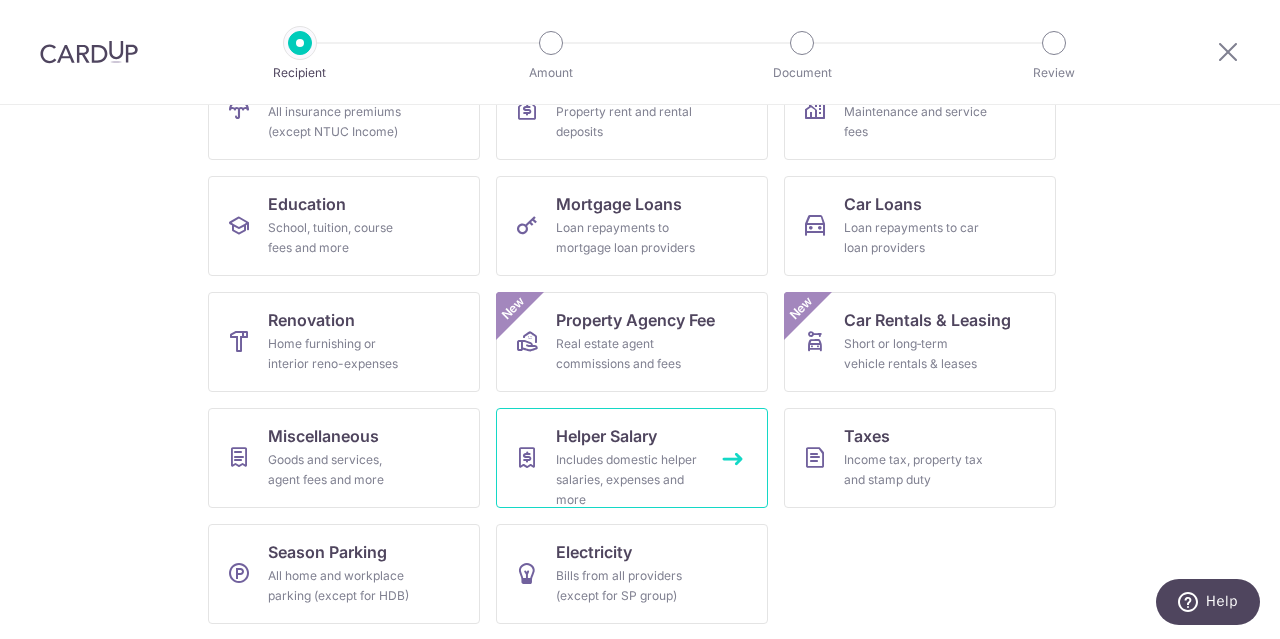 click on "Includes domestic helper salaries, expenses and more" at bounding box center [628, 480] 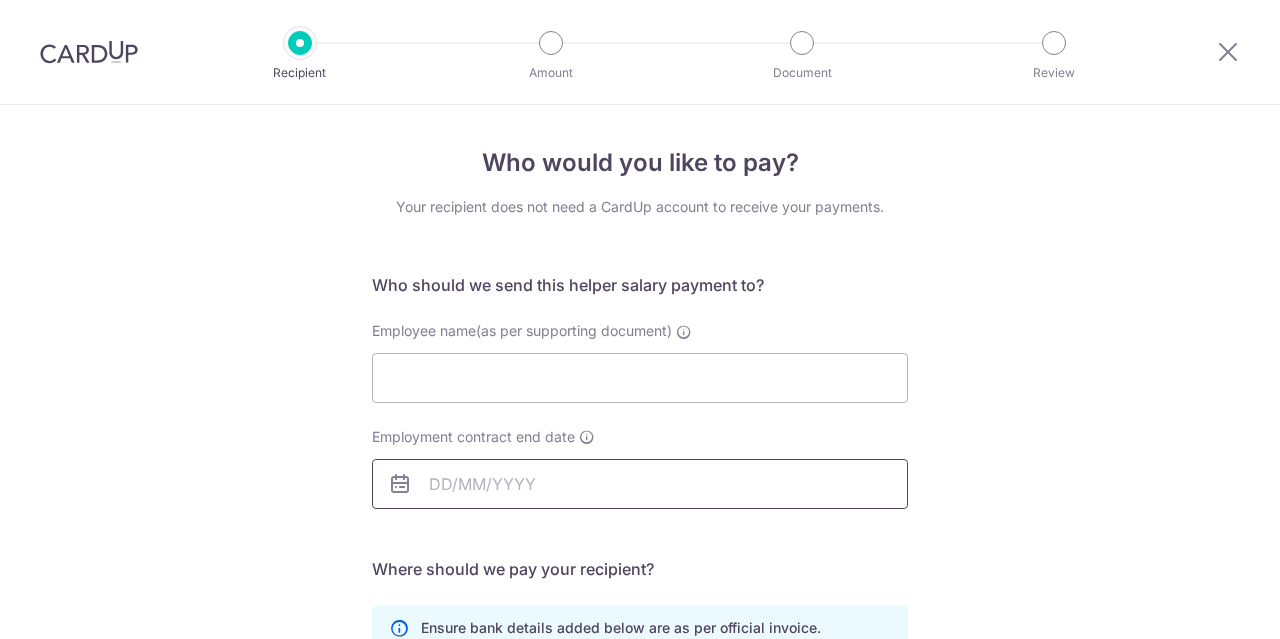 scroll, scrollTop: 0, scrollLeft: 0, axis: both 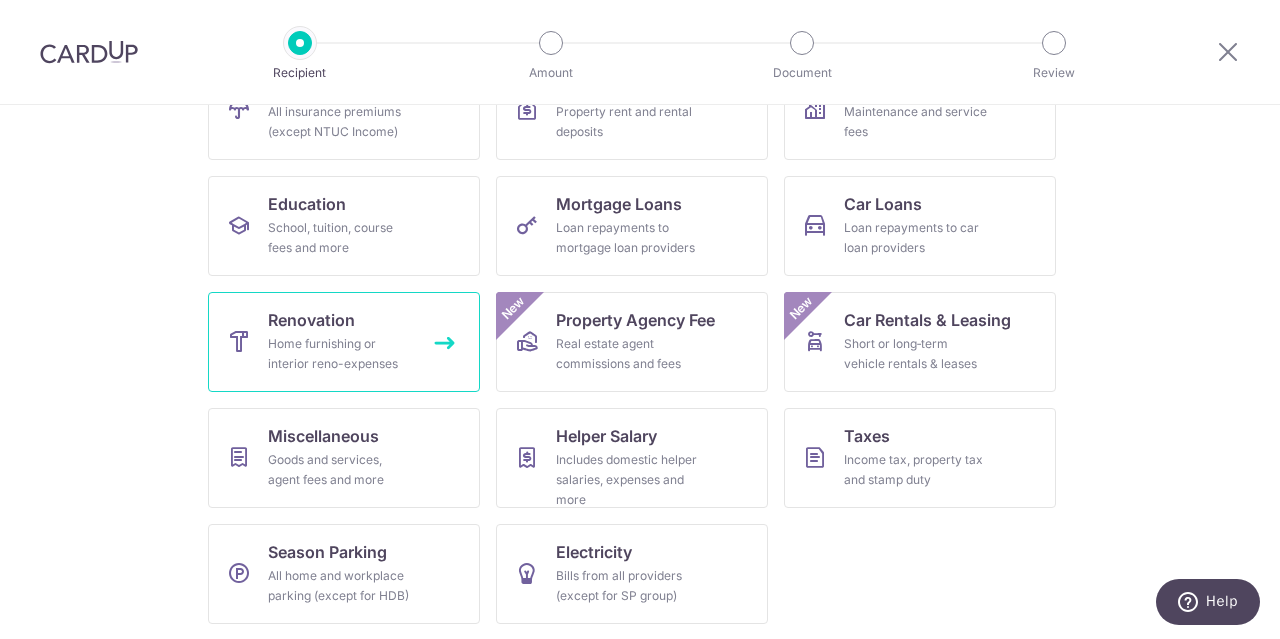 click on "Home furnishing or interior reno-expenses" at bounding box center (340, 354) 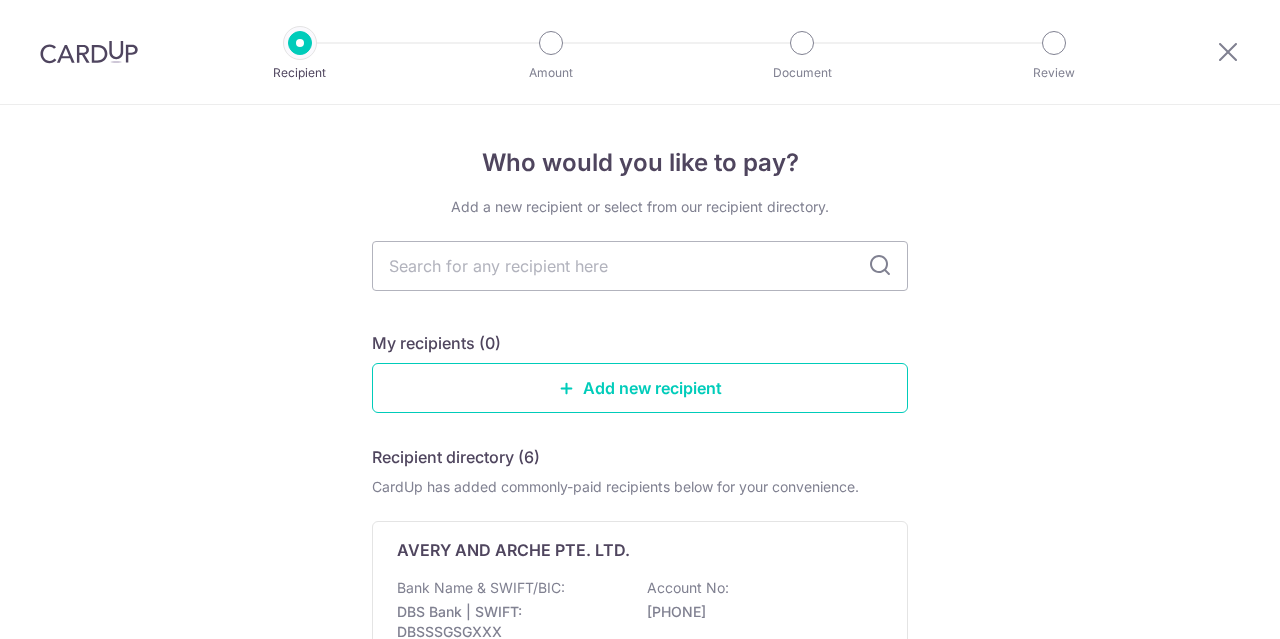scroll, scrollTop: 0, scrollLeft: 0, axis: both 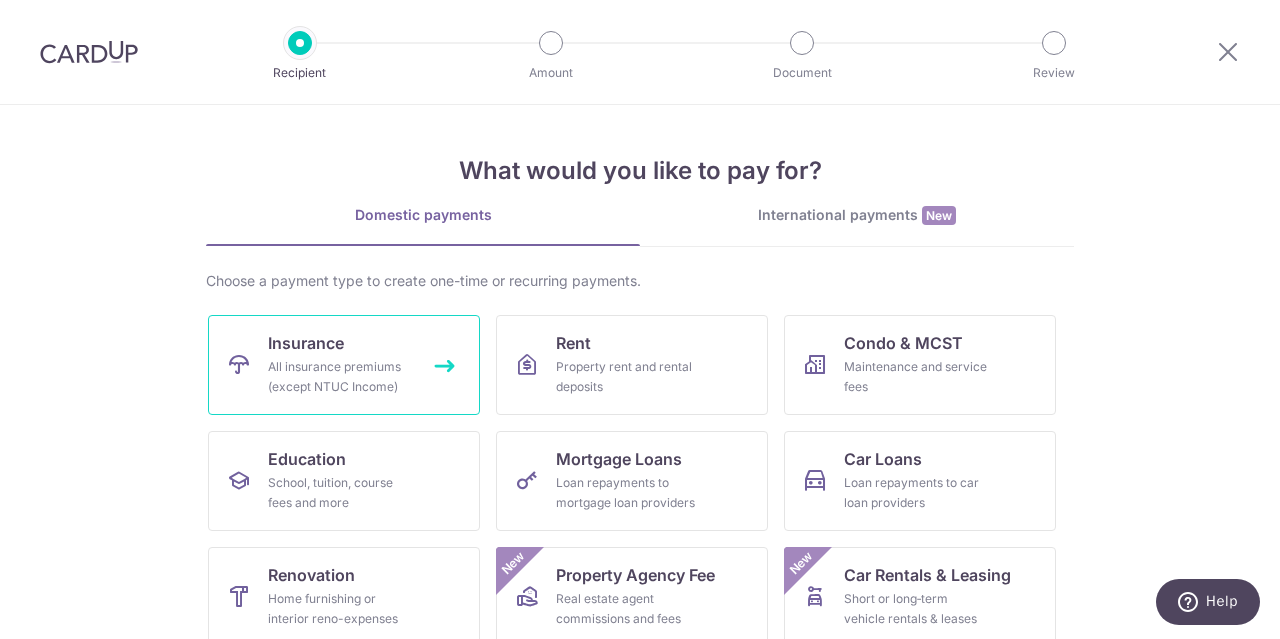 click on "Insurance All insurance premiums (except NTUC Income)" at bounding box center (344, 365) 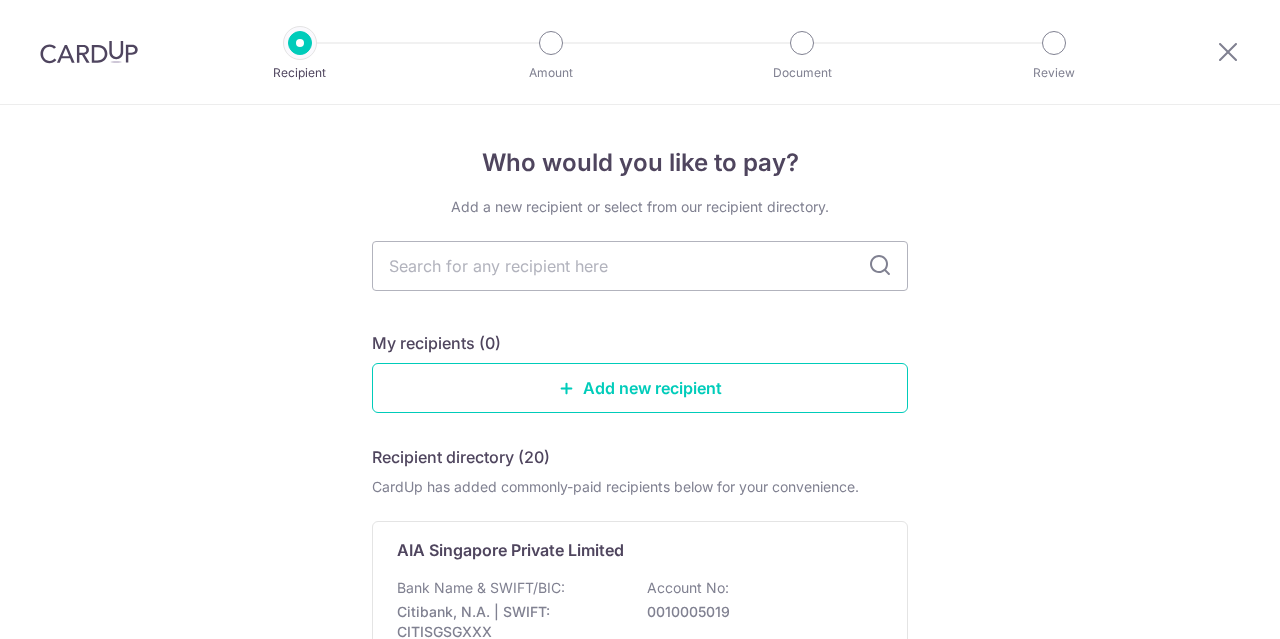 scroll, scrollTop: 0, scrollLeft: 0, axis: both 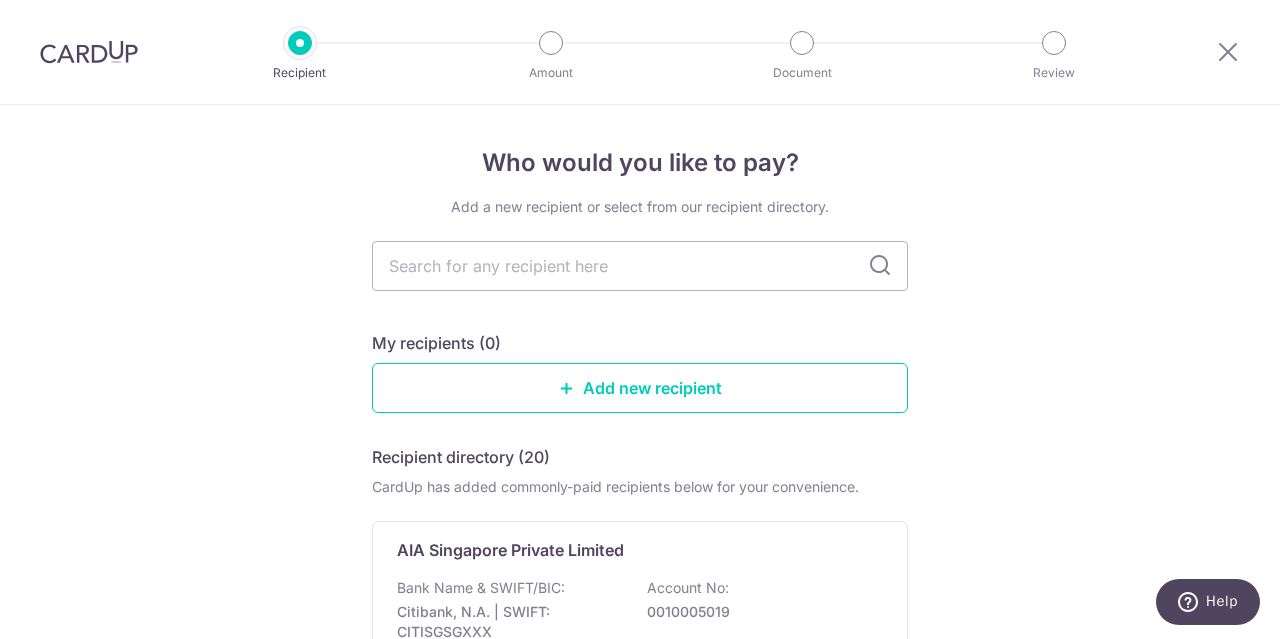 click on "Who would you like to pay?
Add a new recipient or select from our recipient directory.
My recipients (0)
Add new recipient
Recipient directory (20)
CardUp has added commonly-paid recipients below for your convenience.
AIA Singapore Private Limited
Bank Name & SWIFT/BIC:
Citibank, N.A. | SWIFT: CITISGSGXXX
Account No:
0010005019
View
AIG Asia Pacific Insurance Pte Ltd
Bank Name & SWIFT/BIC:
Citibank, N.A. | SWIFT: CITISGSGXXX
Account No:" at bounding box center [640, 1418] 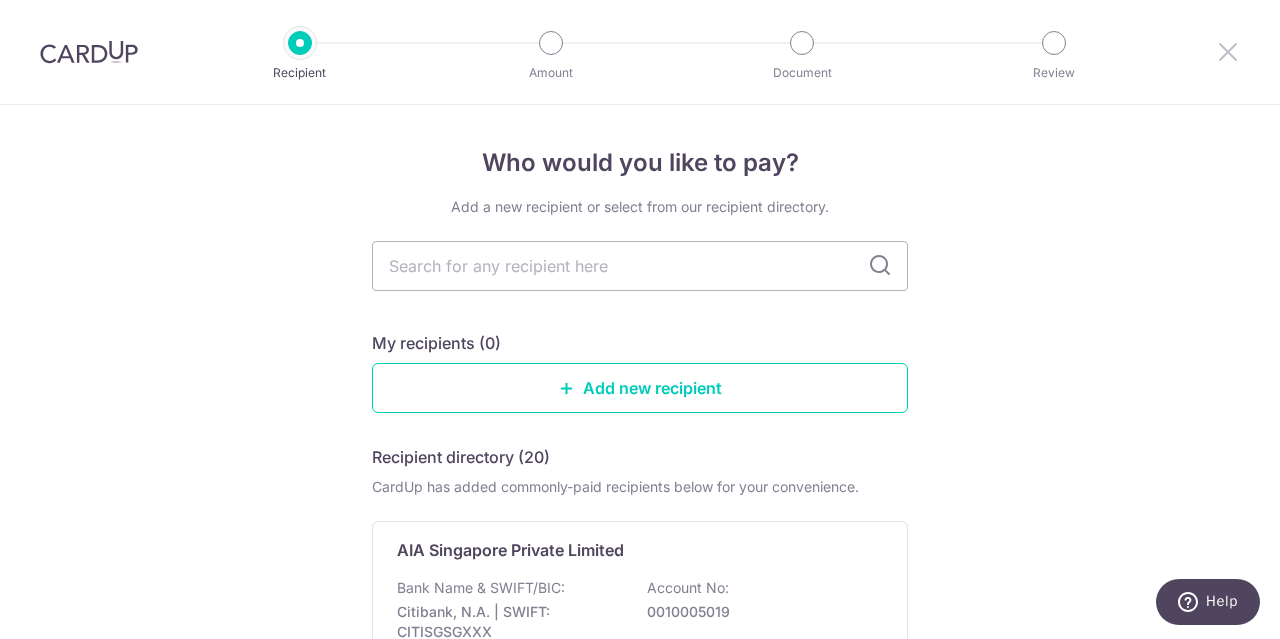 click at bounding box center [1228, 51] 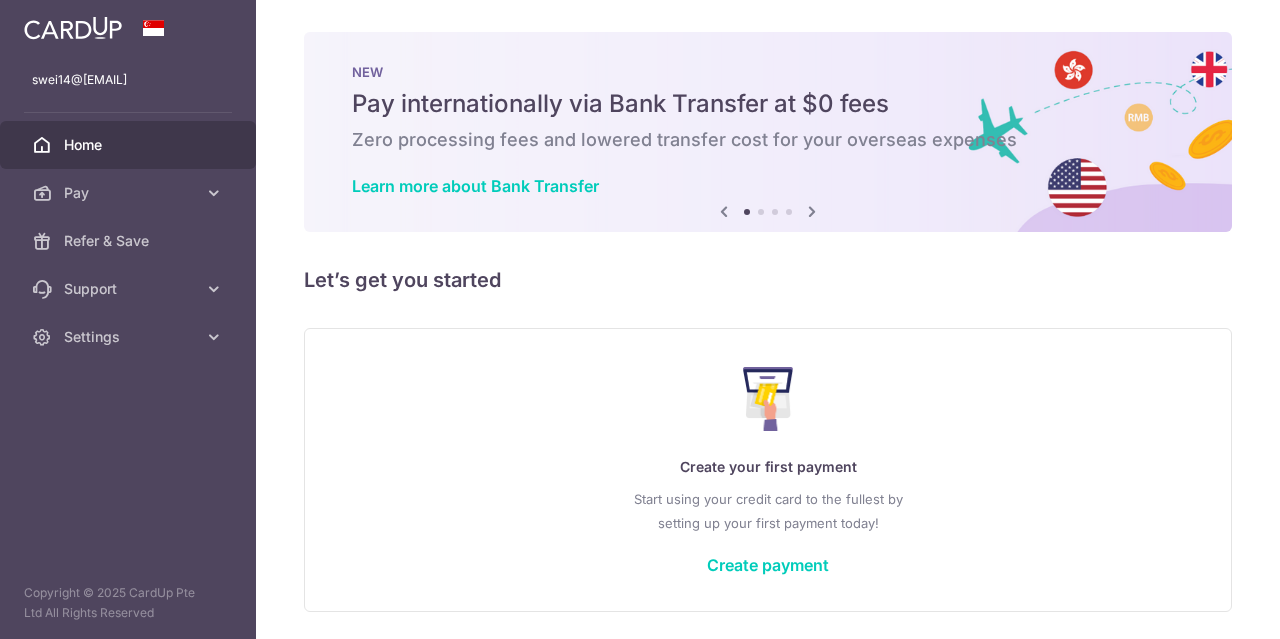 scroll, scrollTop: 0, scrollLeft: 0, axis: both 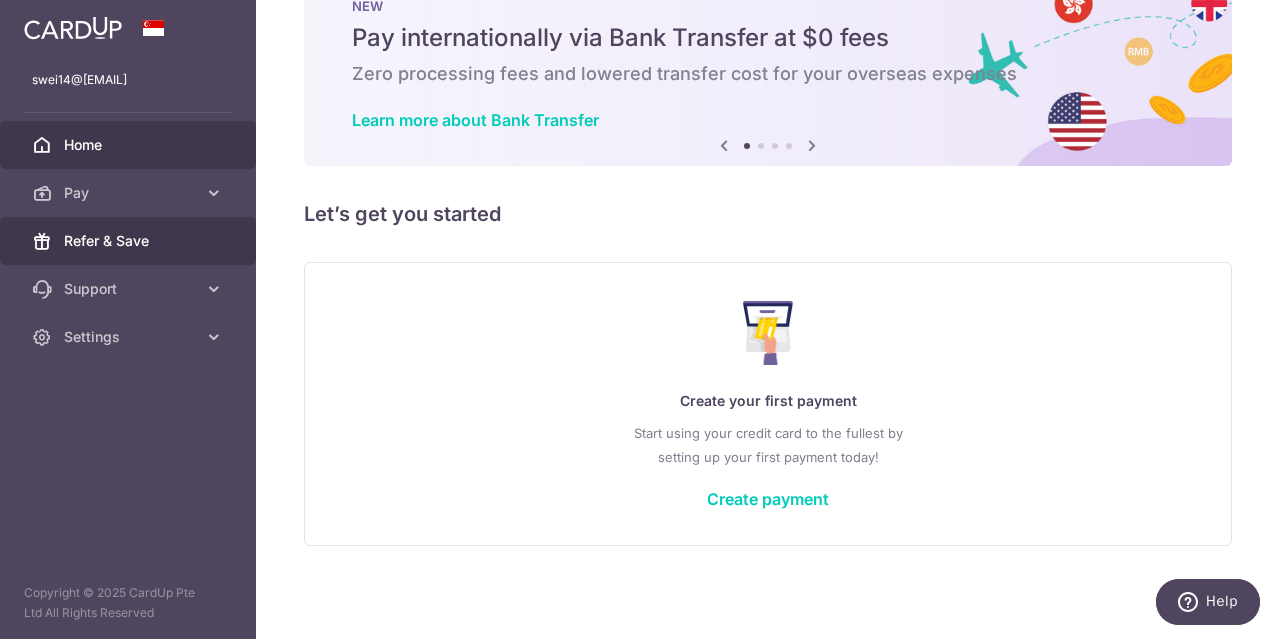 click on "Refer & Save" at bounding box center (130, 241) 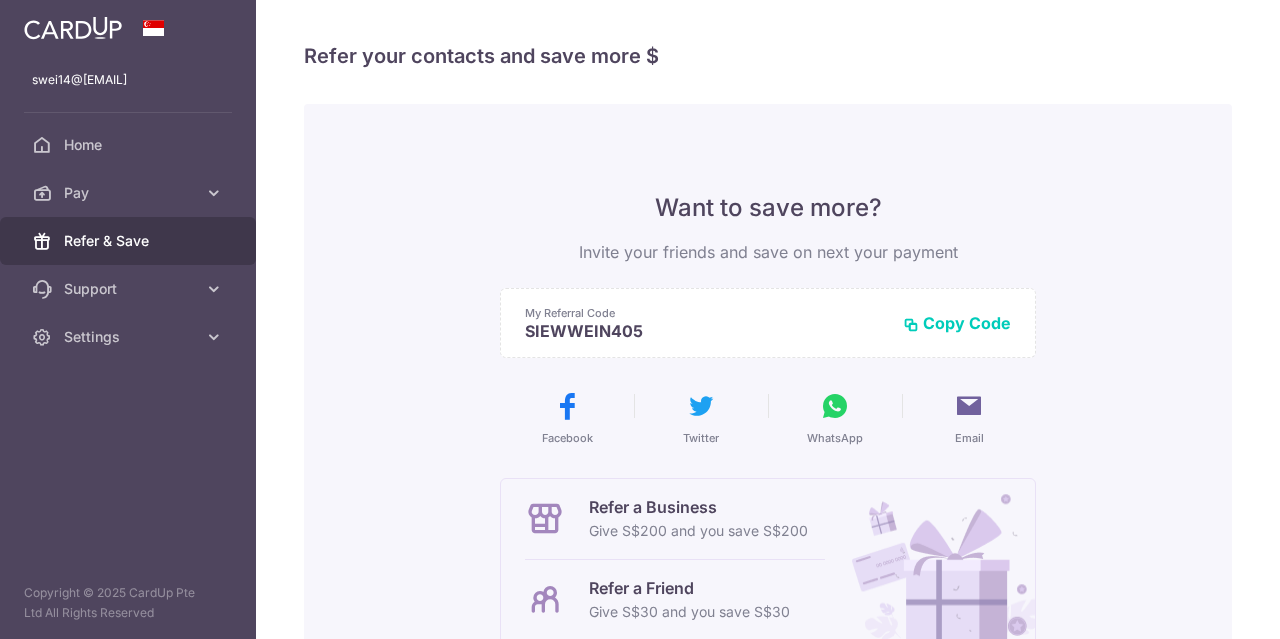 scroll, scrollTop: 0, scrollLeft: 0, axis: both 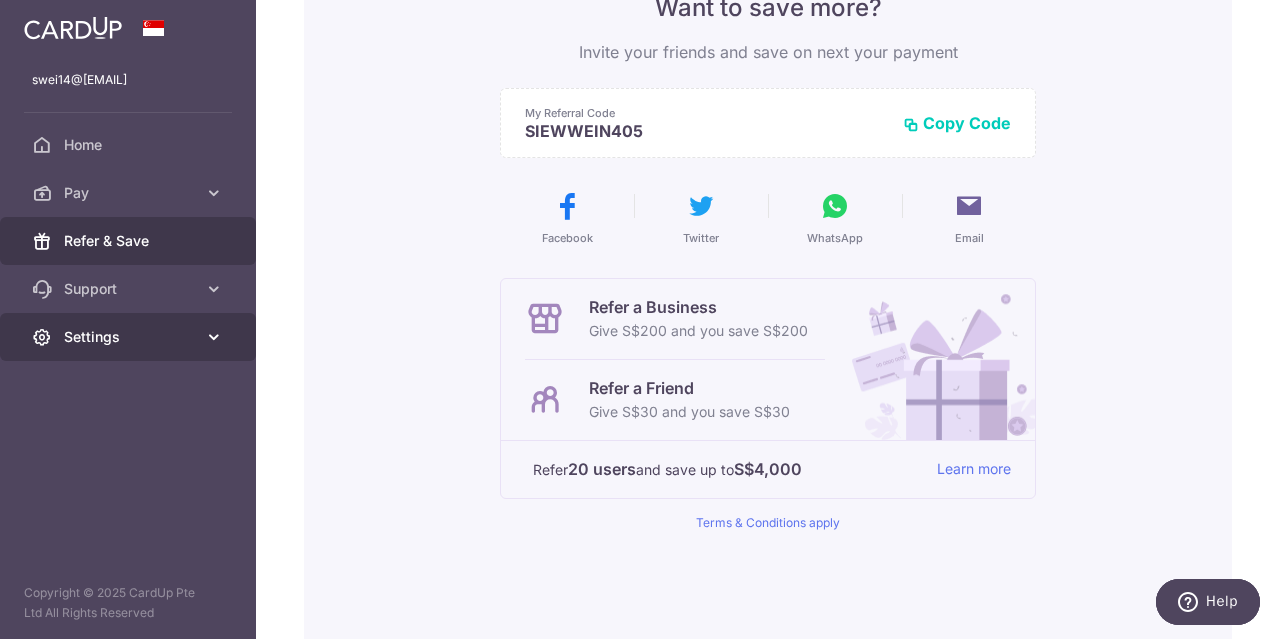 click on "Settings" at bounding box center (128, 337) 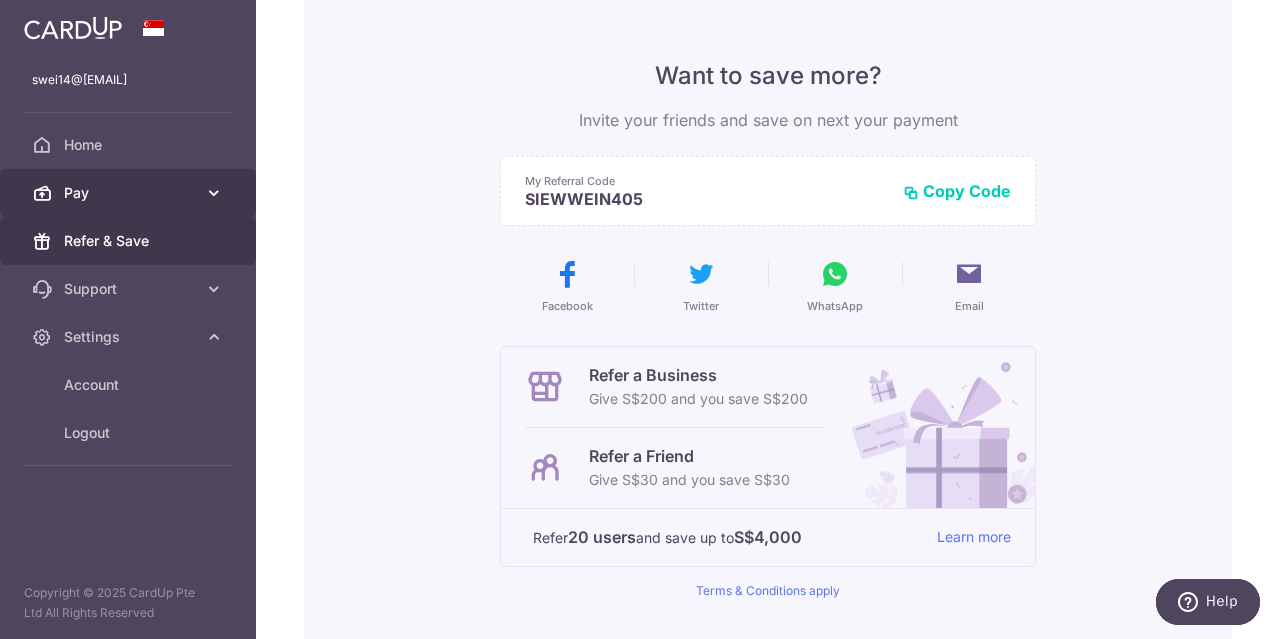 scroll, scrollTop: 100, scrollLeft: 0, axis: vertical 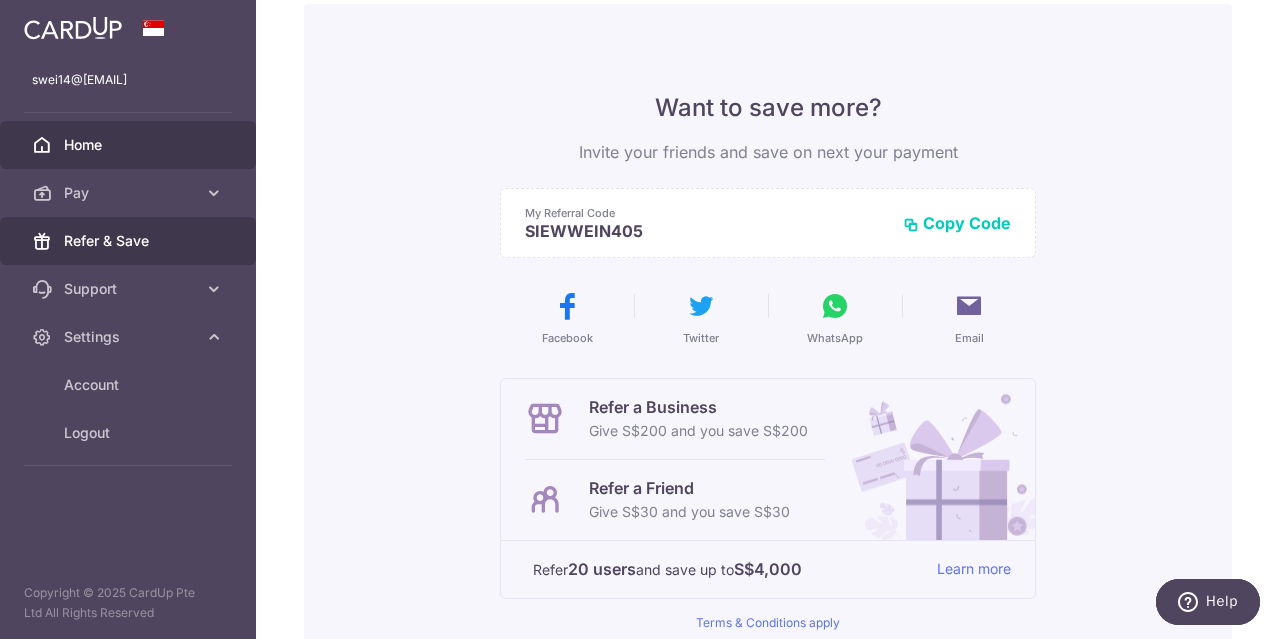 click on "Home" at bounding box center (130, 145) 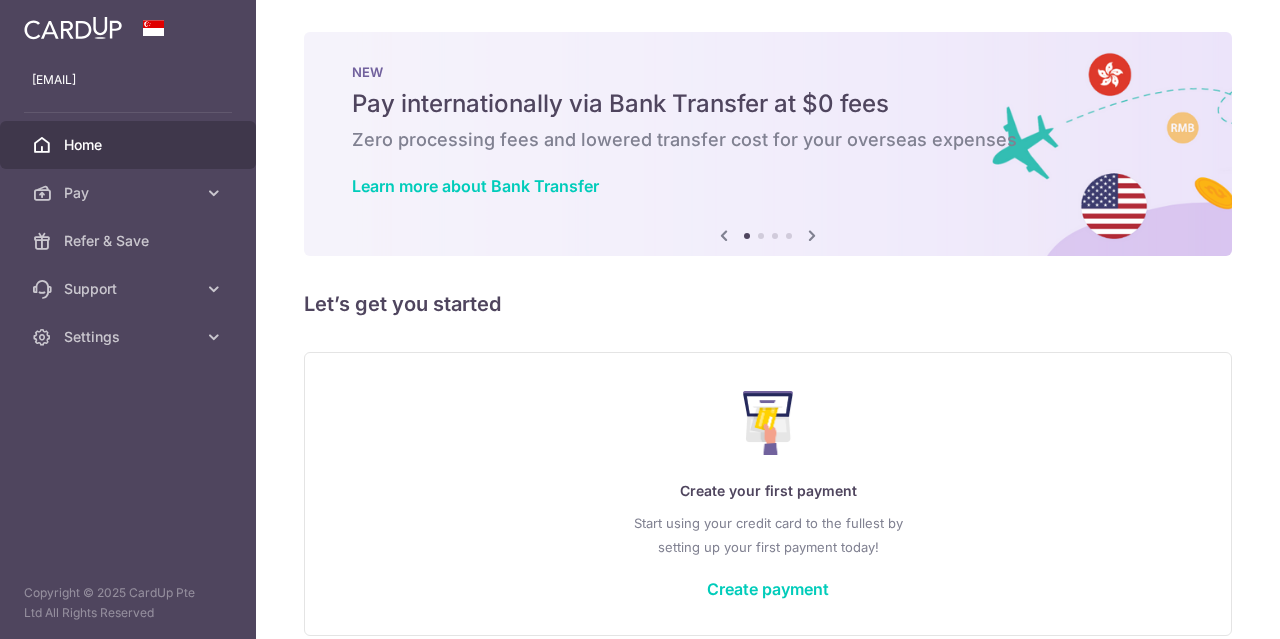 scroll, scrollTop: 0, scrollLeft: 0, axis: both 